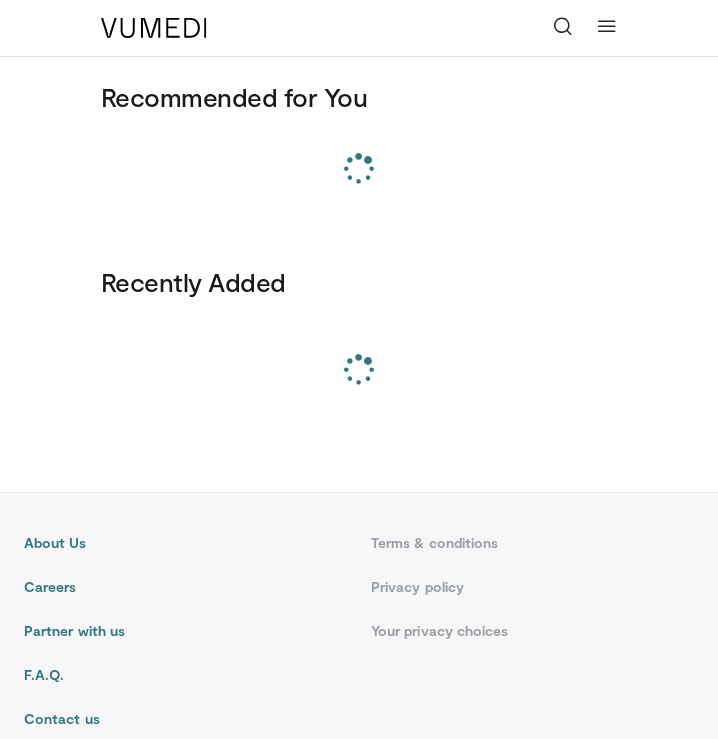 scroll, scrollTop: 0, scrollLeft: 0, axis: both 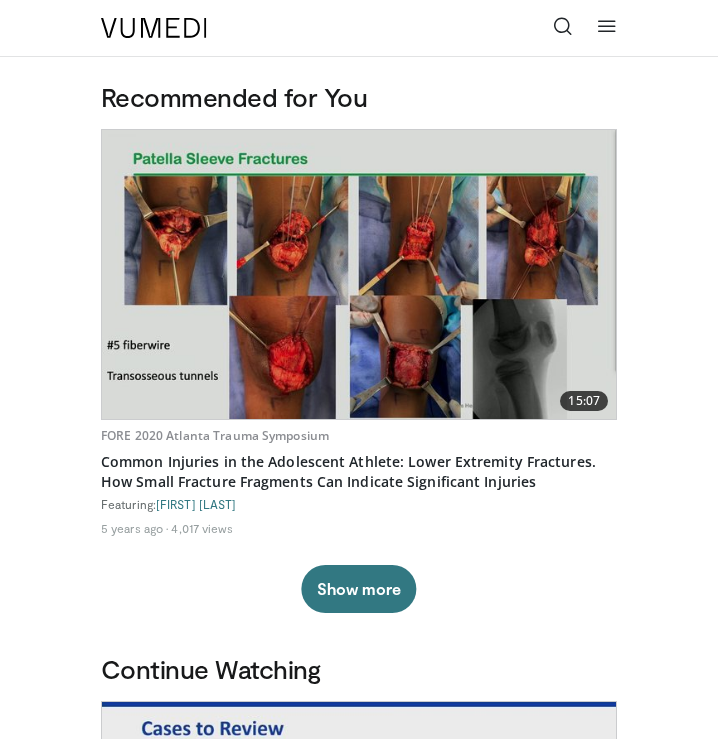 click at bounding box center (563, 26) 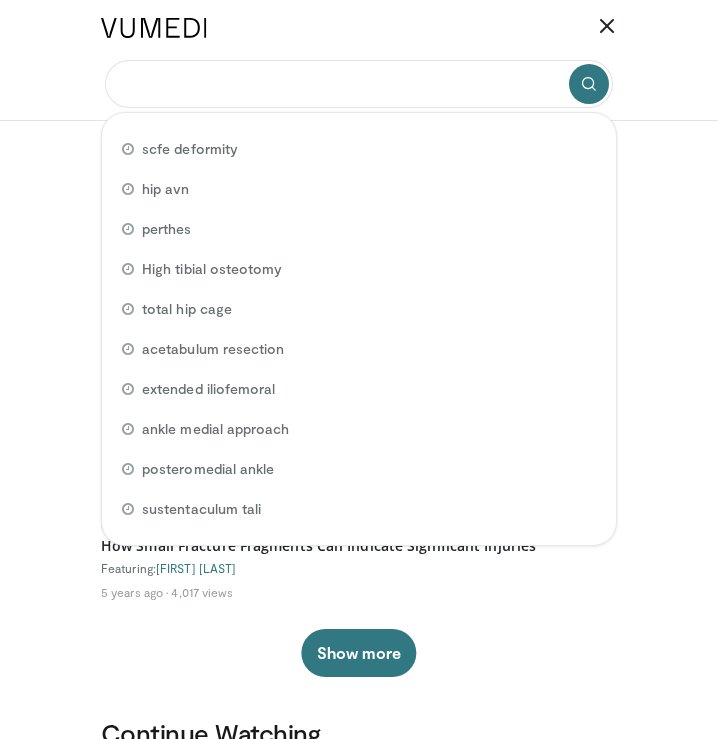 click at bounding box center [359, 84] 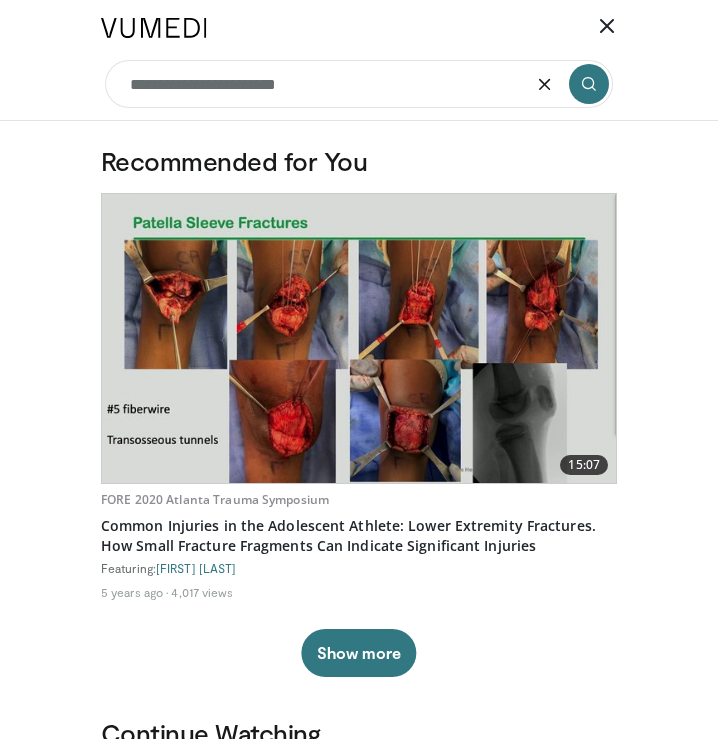 type on "**********" 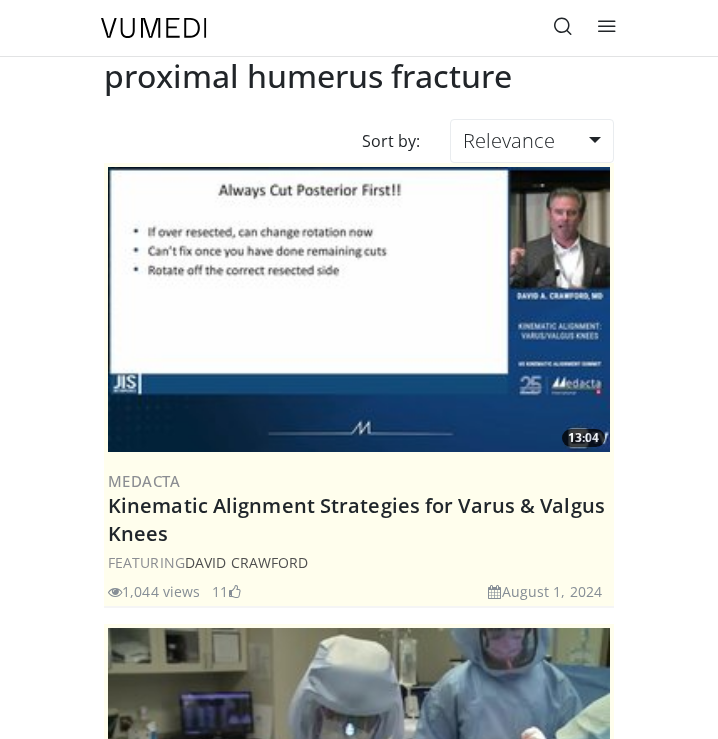scroll, scrollTop: 0, scrollLeft: 0, axis: both 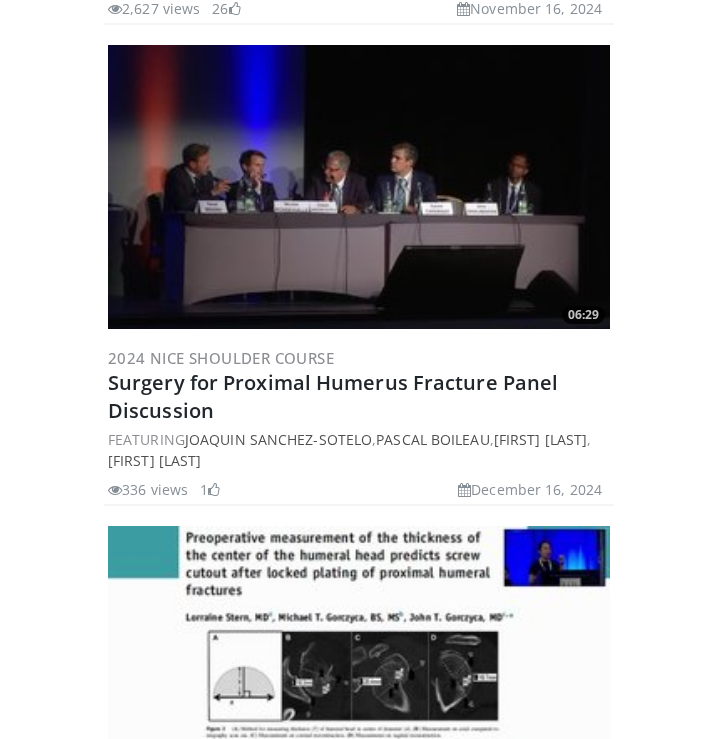 click at bounding box center (359, 187) 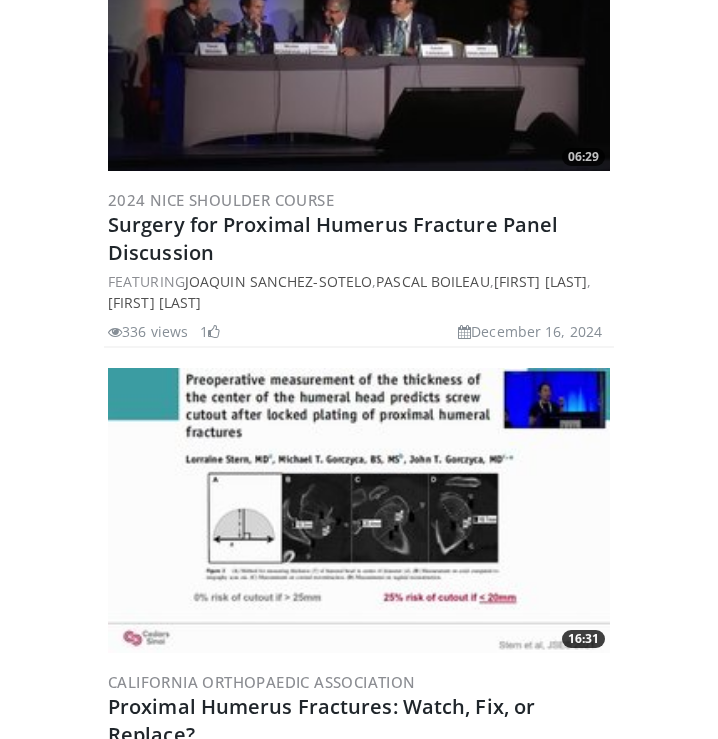 scroll, scrollTop: 2808, scrollLeft: 0, axis: vertical 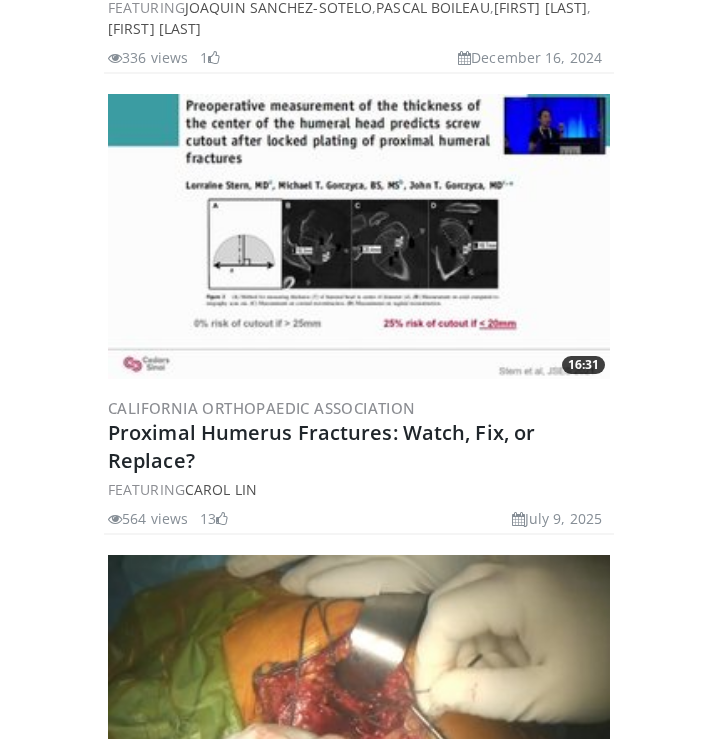 click at bounding box center (359, 236) 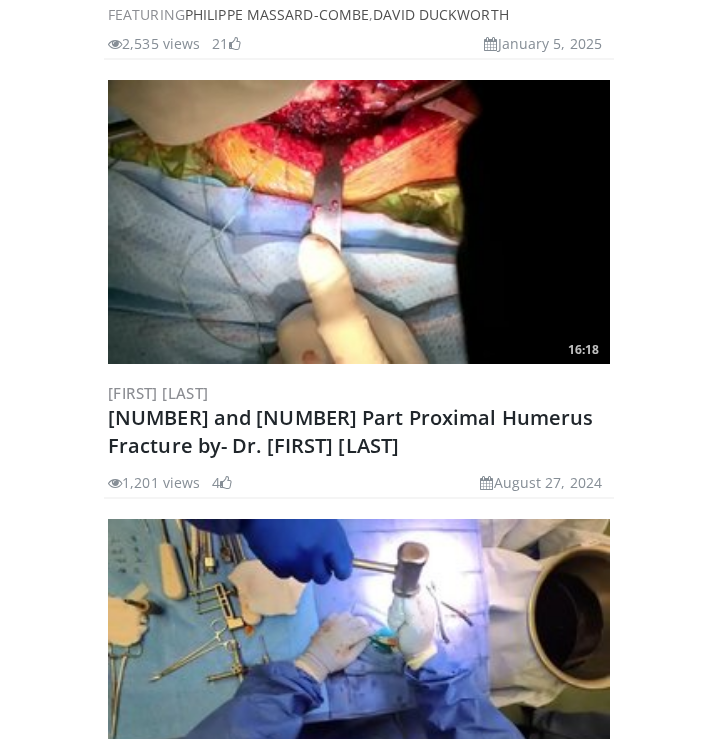 scroll, scrollTop: 3780, scrollLeft: 0, axis: vertical 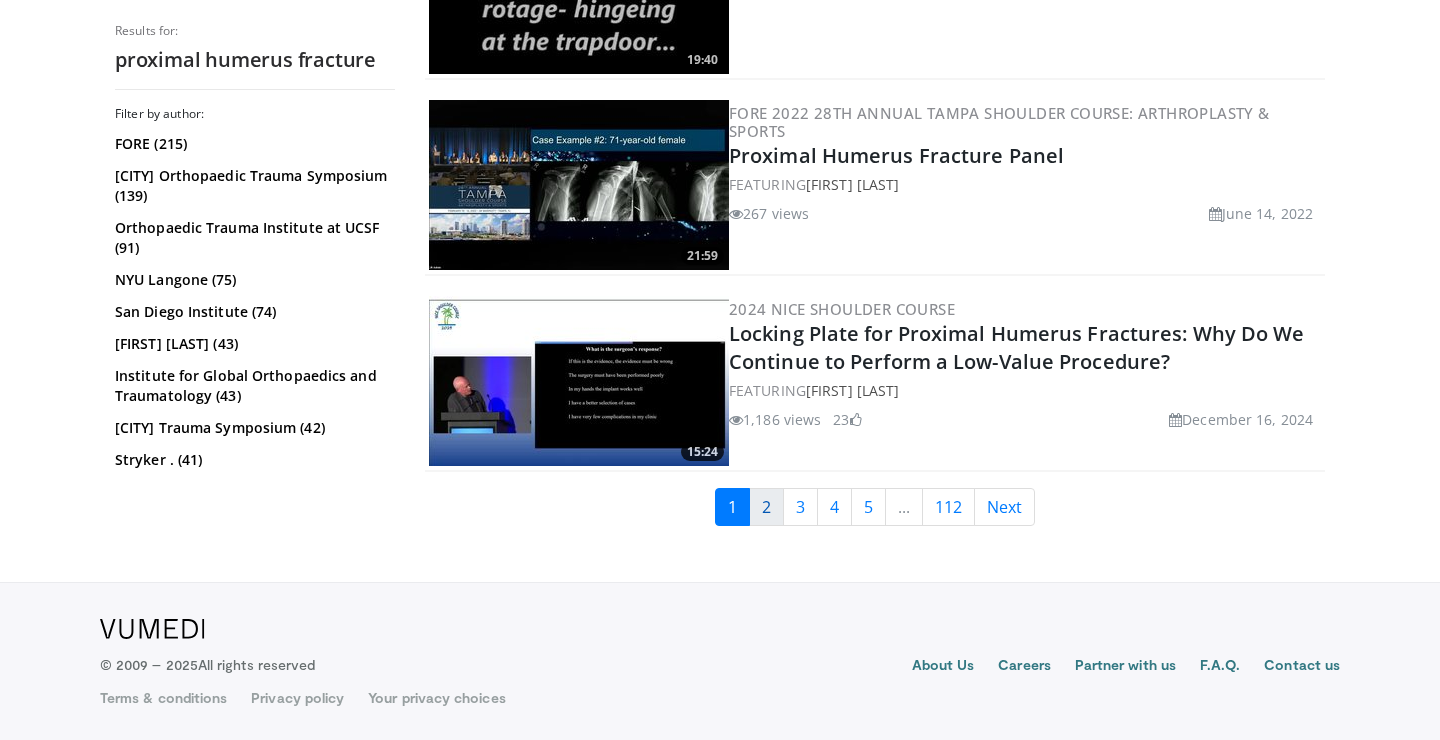 click on "2" at bounding box center [766, 507] 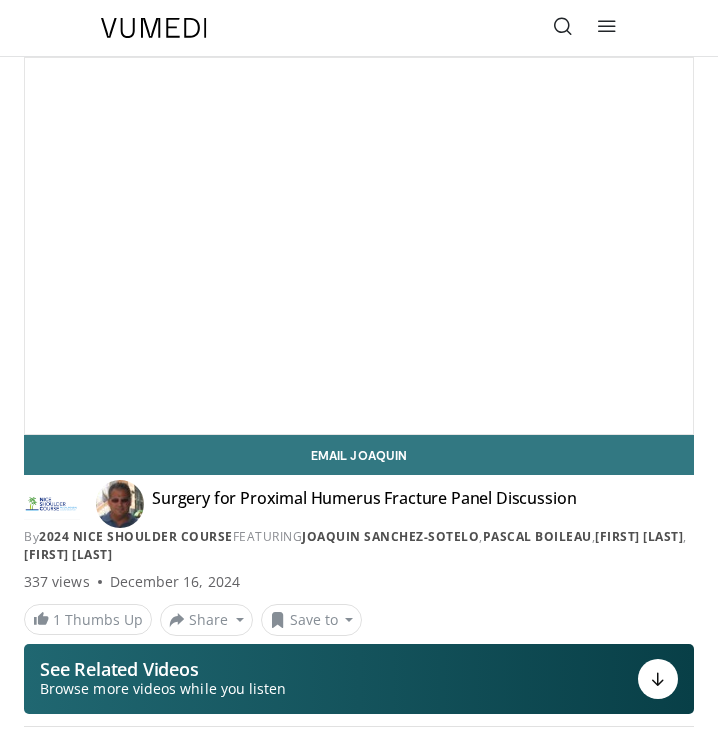 scroll, scrollTop: 0, scrollLeft: 0, axis: both 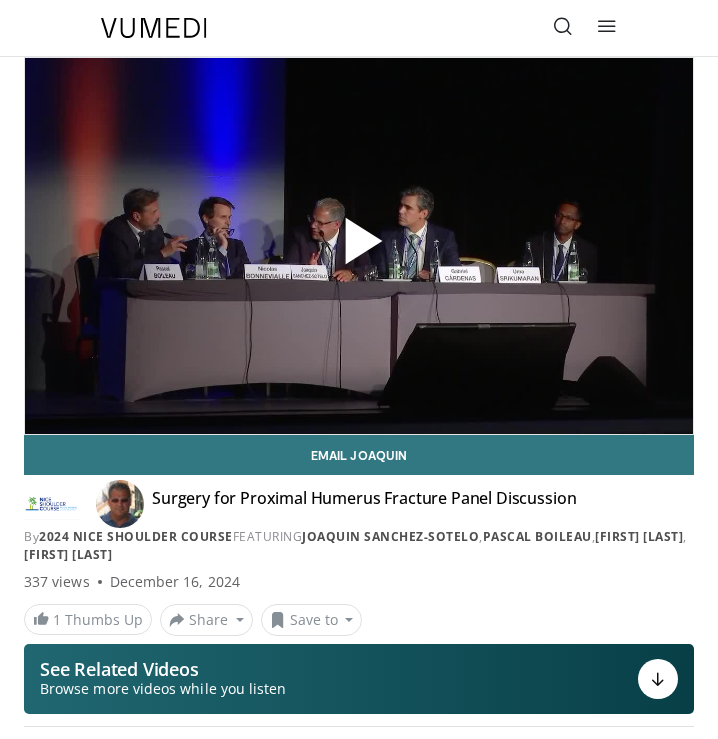 click at bounding box center (359, 246) 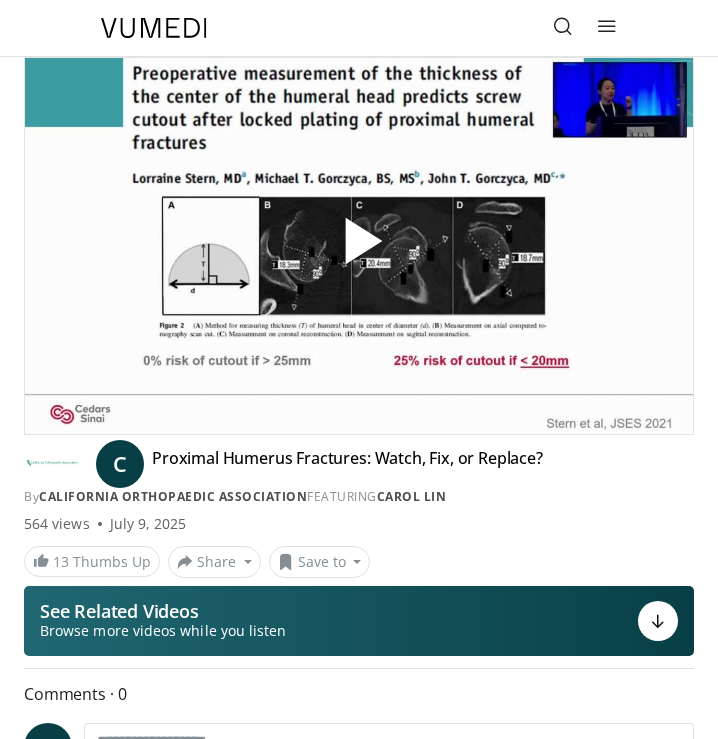 scroll, scrollTop: 0, scrollLeft: 0, axis: both 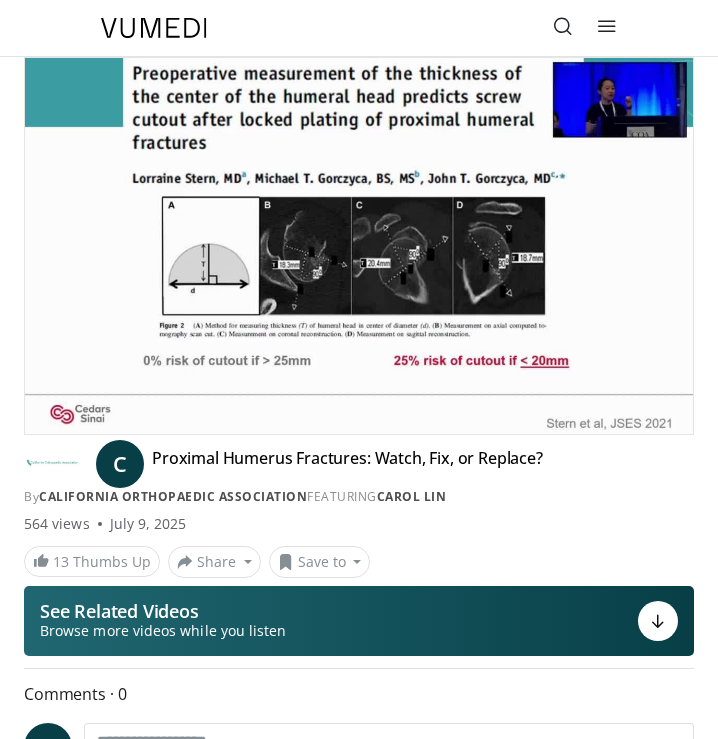 click on "C
Proximal Humerus Fractures: Watch, Fix, or Replace?
By
California Orthopaedic Association
FEATURING
Carol Lin
By
California Orthopaedic Association
FEATURING
Carol Lin
564 views
July 9, 2025
13
Thumbs Up
Share Proximal Humerus Fracture...
×" at bounding box center [359, 506] 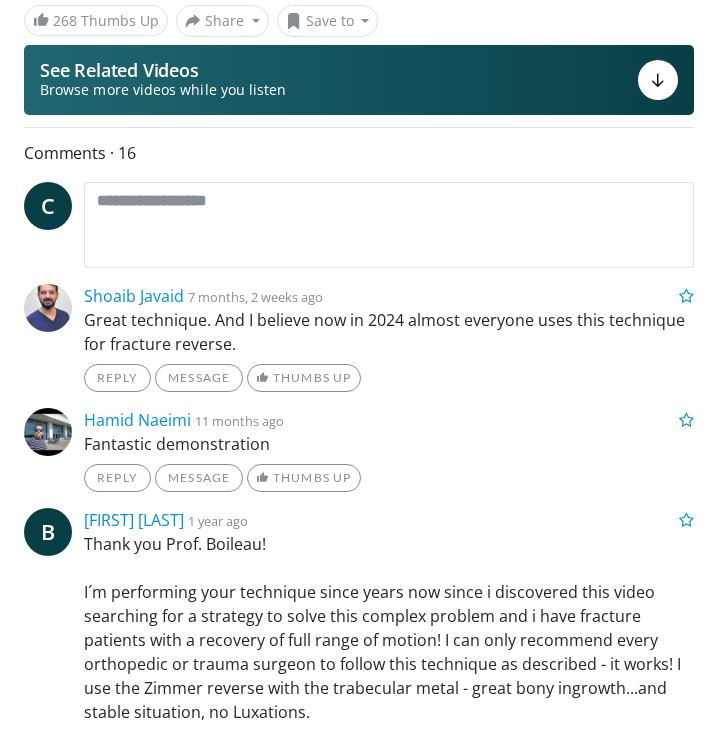 scroll, scrollTop: 324, scrollLeft: 0, axis: vertical 